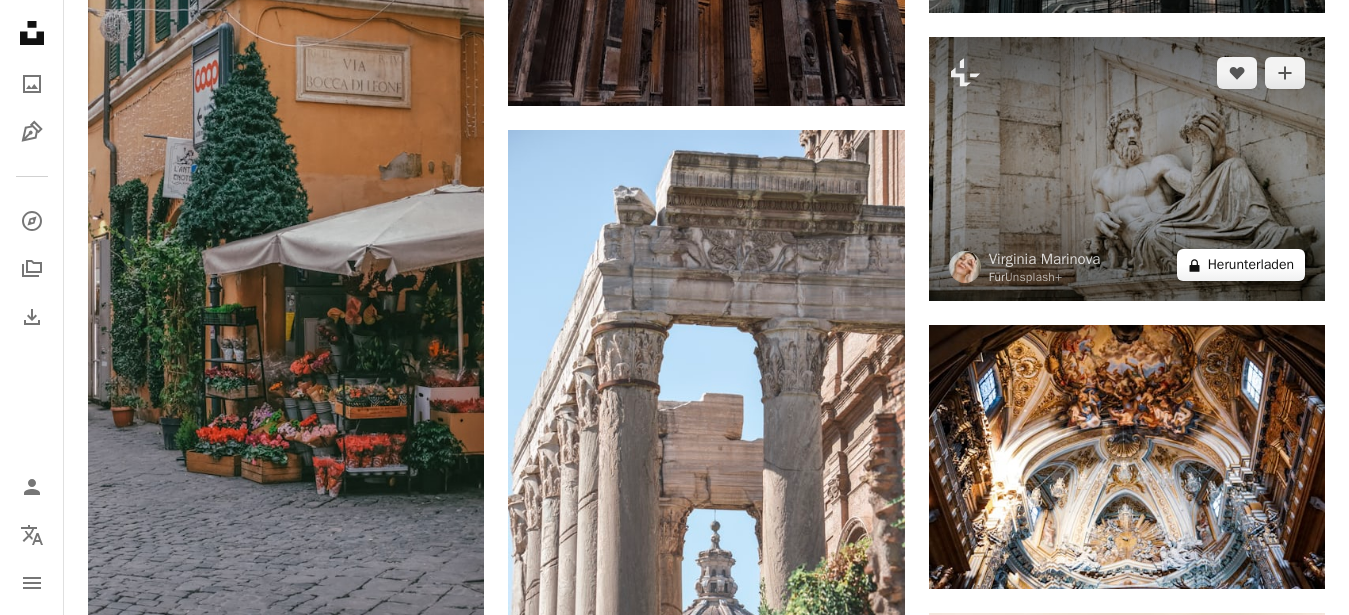 scroll, scrollTop: 17537, scrollLeft: 0, axis: vertical 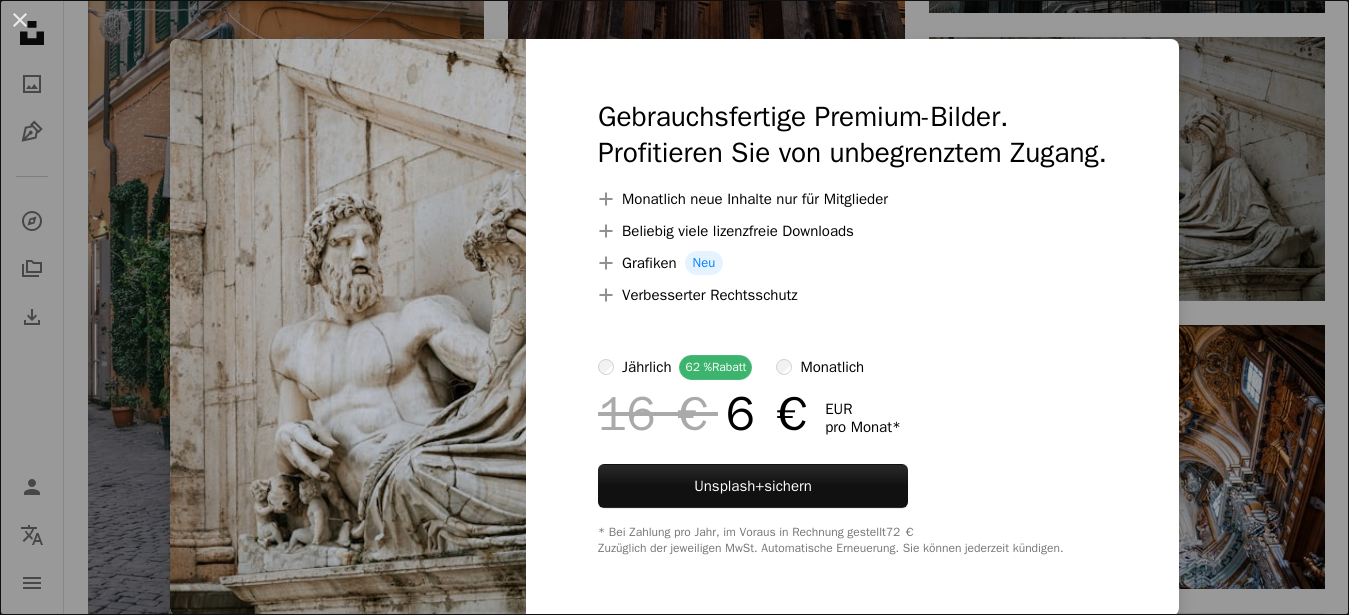 click on "An X shape Gebrauchsfertige Premium-Bilder. Profitieren Sie von unbegrenztem Zugang. A plus sign Monatlich neue Inhalte nur für Mitglieder A plus sign Beliebig viele lizenzfreie Downloads A plus sign Grafiken  Neu A plus sign Verbesserter Rechtsschutz jährlich 62 %  Rabatt monatlich 16 €   6 € EUR pro Monat * Unsplash+  sichern * Bei Zahlung pro Jahr, im Voraus in Rechnung gestellt  72 € Zuzüglich der jeweiligen MwSt. Automatische Erneuerung. Sie können jederzeit kündigen." at bounding box center [674, 307] 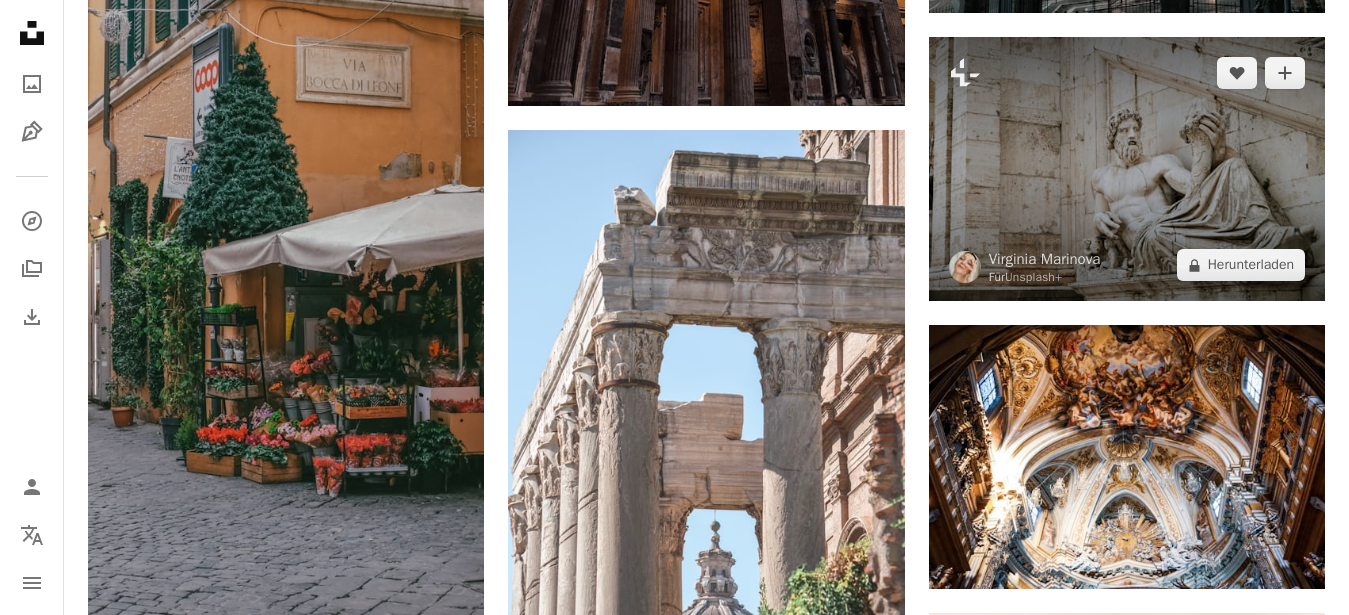 scroll, scrollTop: 17537, scrollLeft: 0, axis: vertical 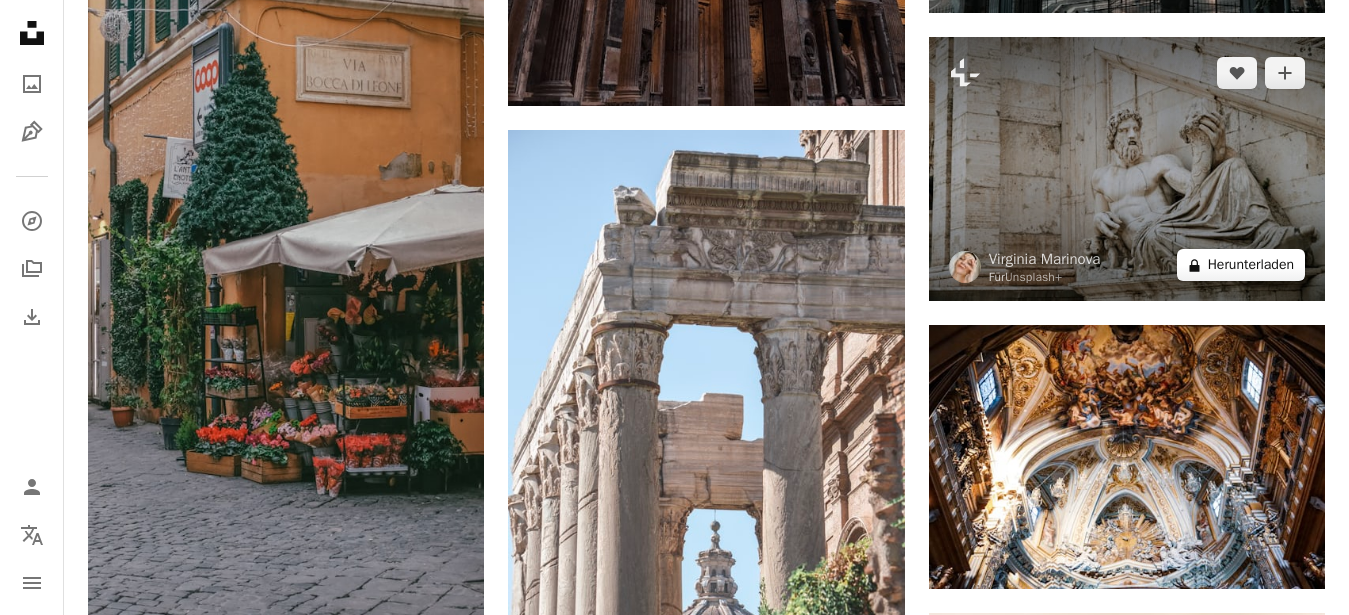 click on "A lock Herunterladen" at bounding box center [1241, 265] 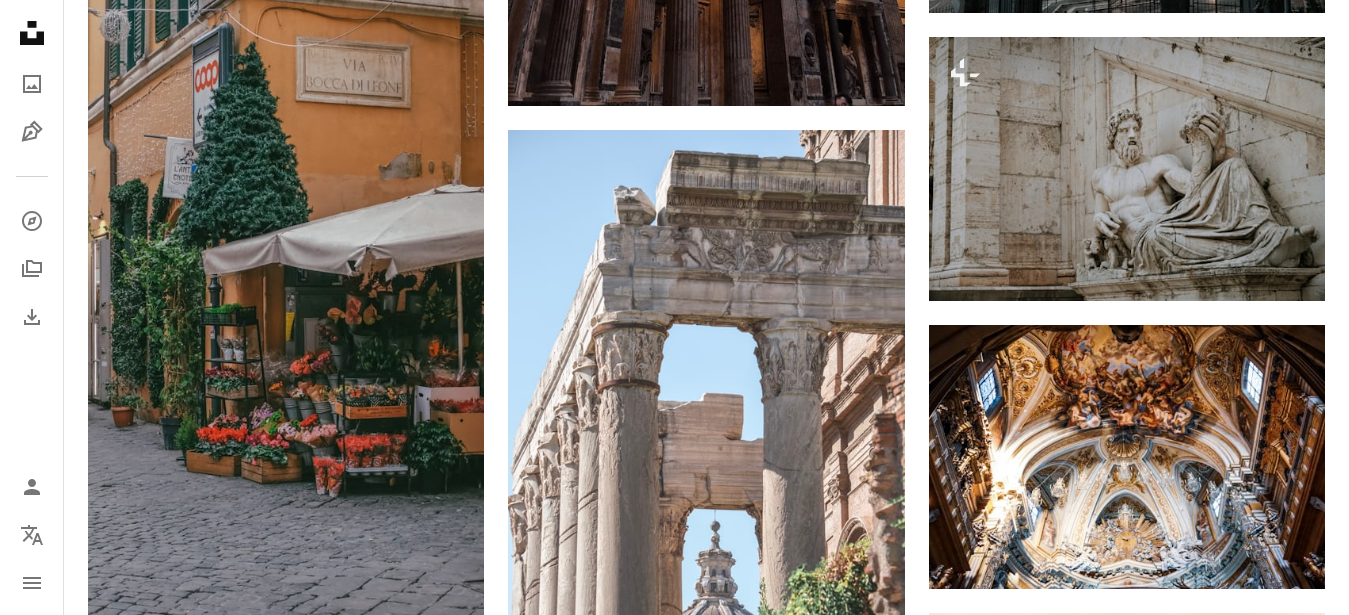 click on "An X shape Gebrauchsfertige Premium-Bilder. Profitieren Sie von unbegrenztem Zugang. A plus sign Monatlich neue Inhalte nur für Mitglieder A plus sign Beliebig viele lizenzfreie Downloads A plus sign Grafiken  Neu A plus sign Verbesserter Rechtsschutz jährlich 62 %  Rabatt monatlich 16 €   6 € EUR pro Monat * Unsplash+  sichern * Bei Zahlung pro Jahr, im Voraus in Rechnung gestellt  72 € Zuzüglich der jeweiligen MwSt. Automatische Erneuerung. Sie können jederzeit kündigen." at bounding box center (674, 3750) 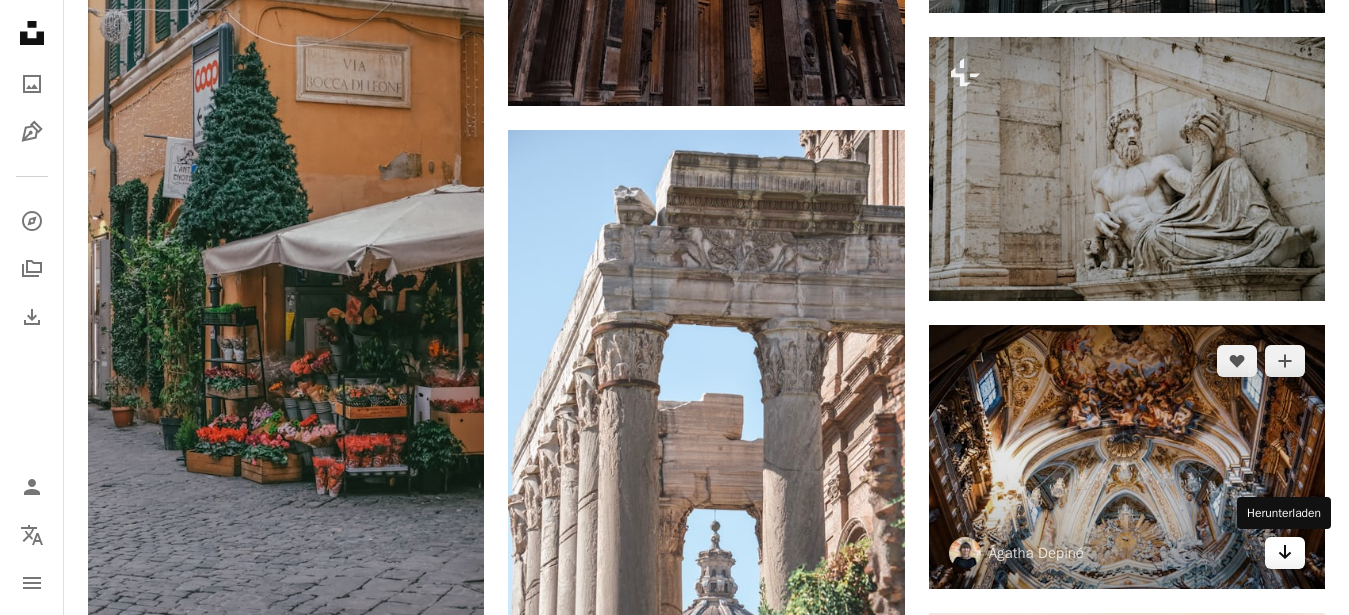 click on "Arrow pointing down" 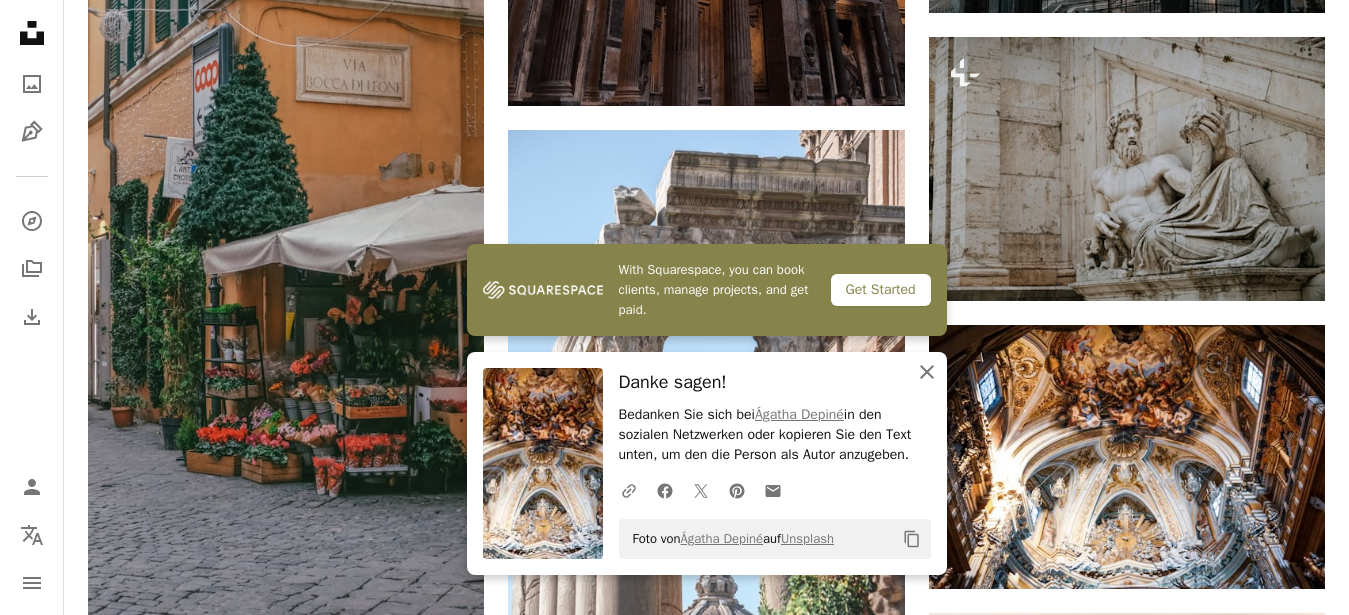 click 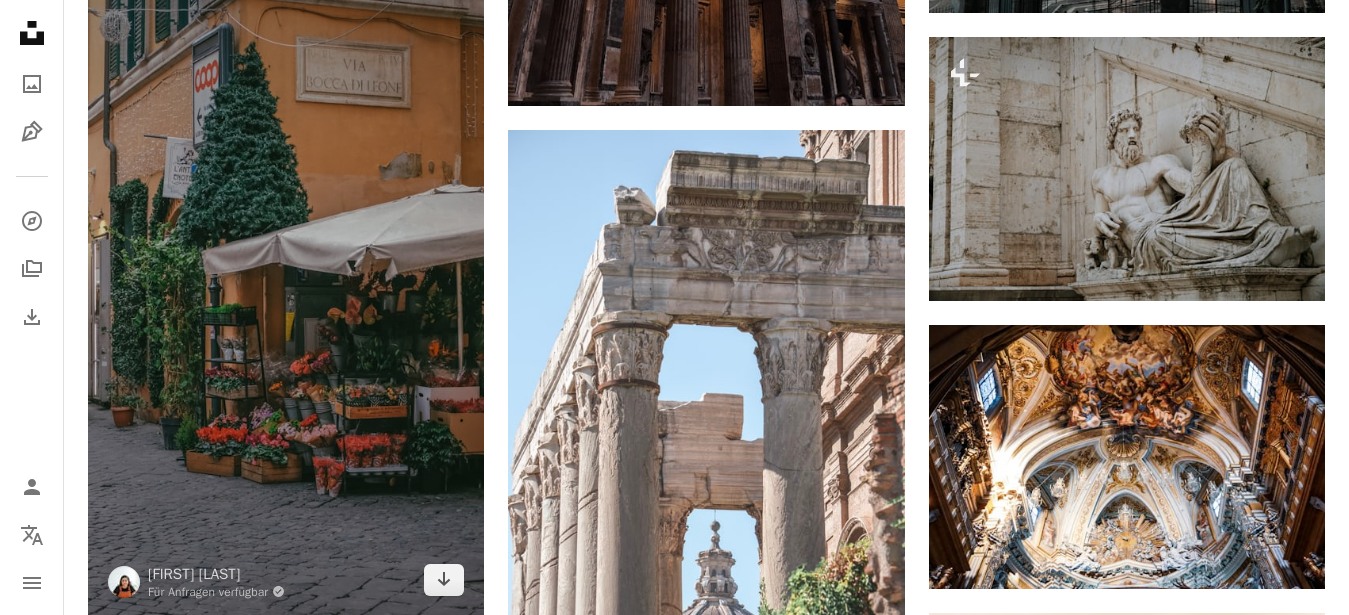 click at bounding box center (286, 263) 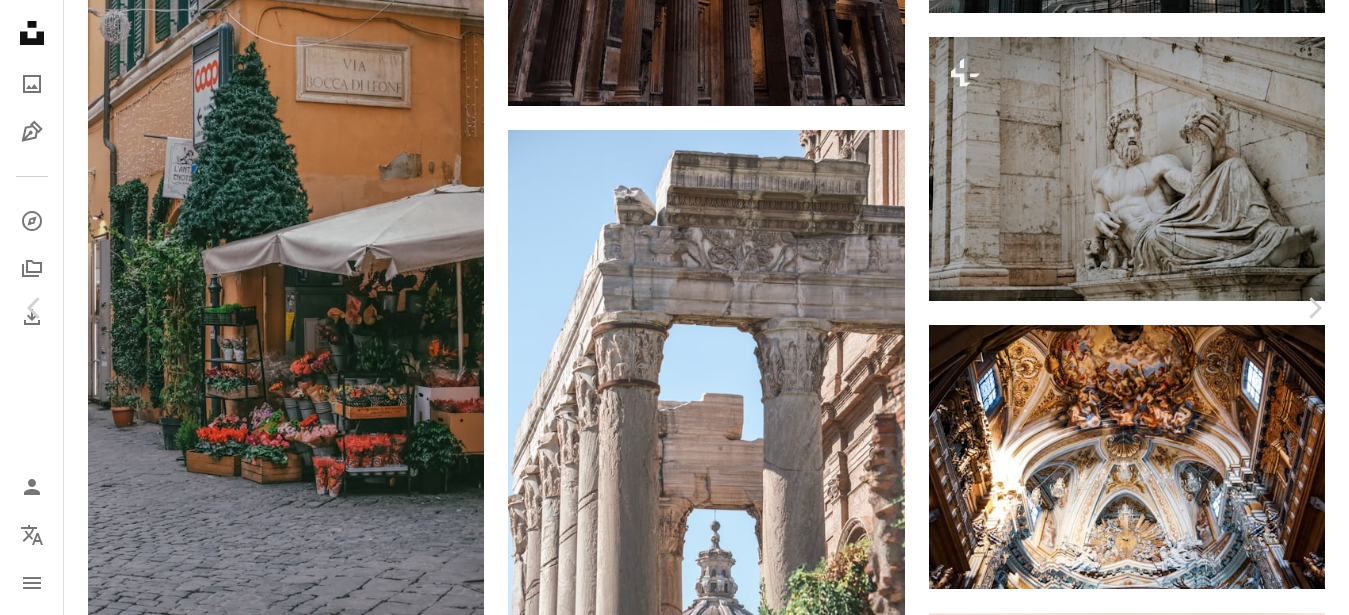 click on "Kostenlos herunterladen" at bounding box center (1118, 3490) 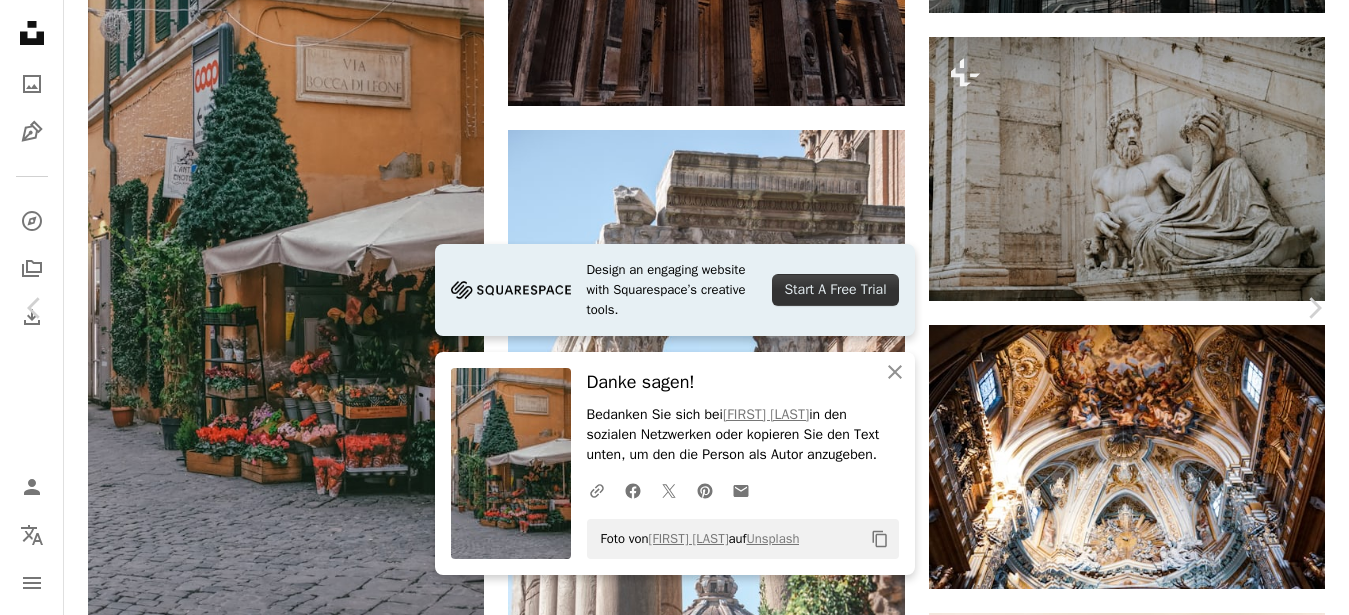 click on "Chevron down" 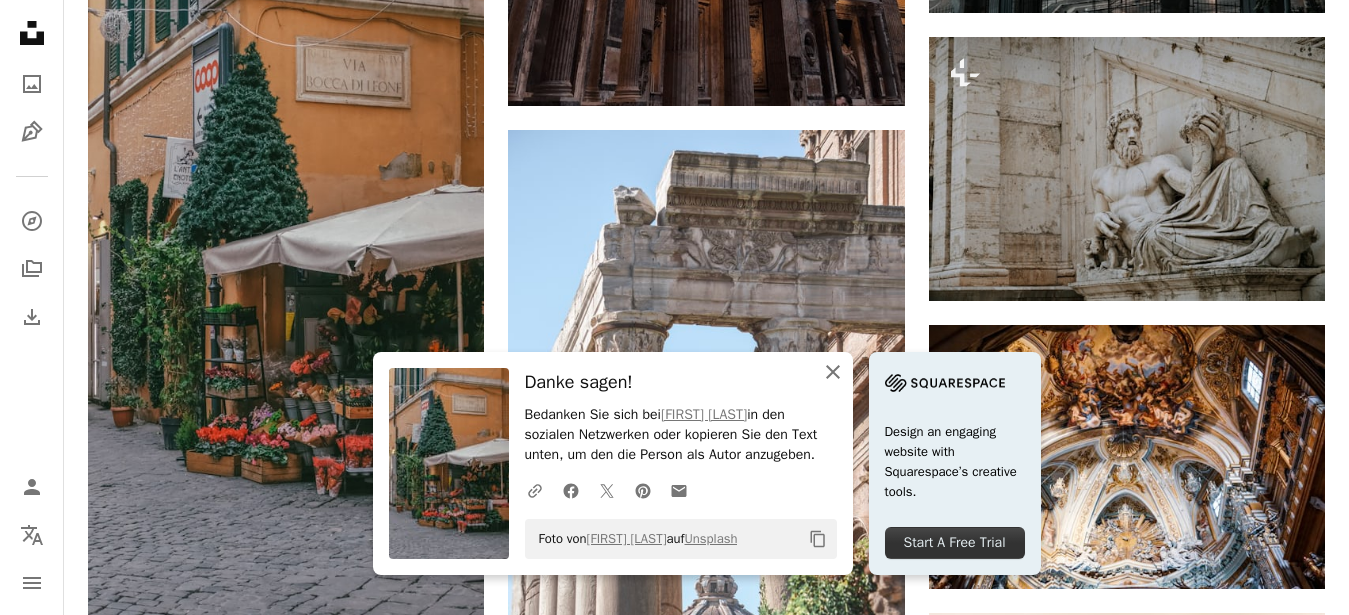 click on "An X shape" 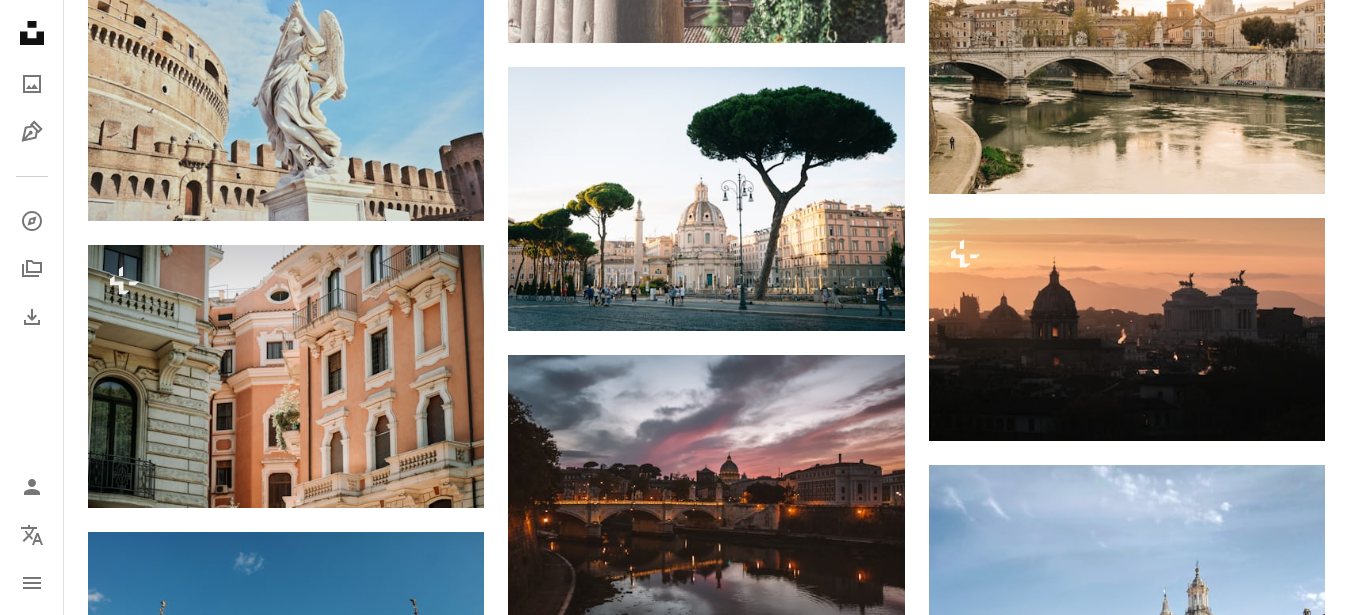 scroll, scrollTop: 18234, scrollLeft: 0, axis: vertical 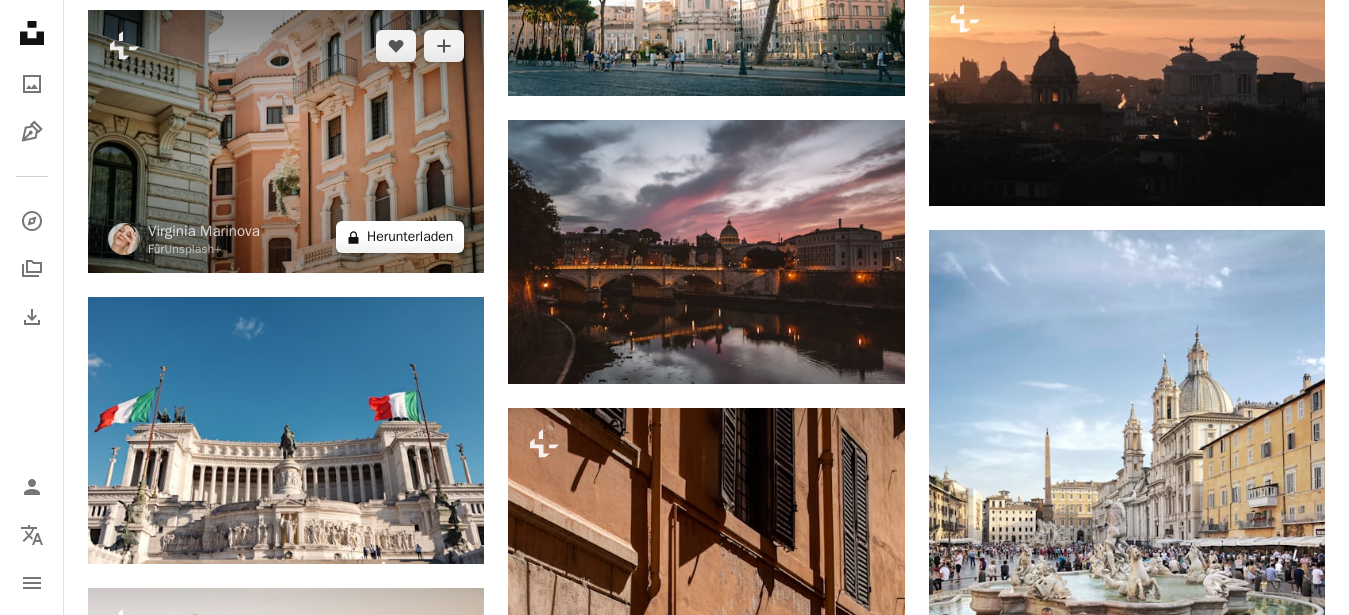 click on "A lock Herunterladen" at bounding box center (400, 237) 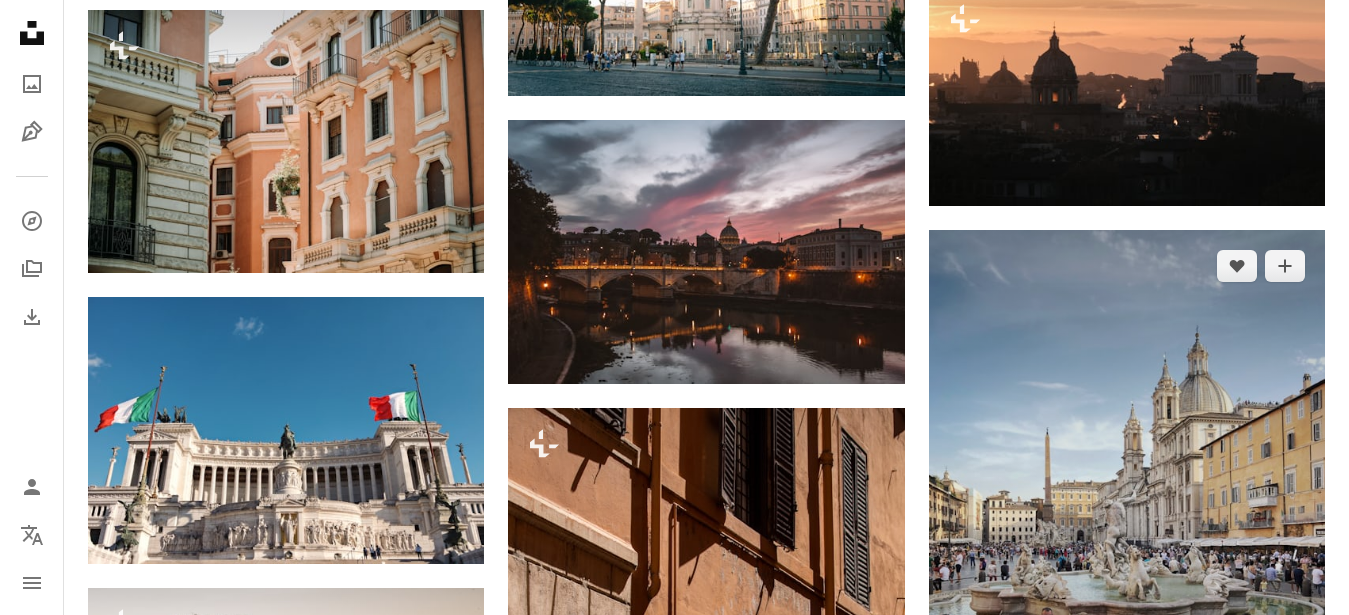 click on "An X shape Gebrauchsfertige Premium-Bilder. Profitieren Sie von unbegrenztem Zugang. A plus sign Monatlich neue Inhalte nur für Mitglieder A plus sign Beliebig viele lizenzfreie Downloads A plus sign Grafiken  Neu A plus sign Verbesserter Rechtsschutz jährlich 62 %  Rabatt monatlich 16 €   6 € EUR pro Monat * Unsplash+  sichern * Bei Zahlung pro Jahr, im Voraus in Rechnung gestellt  72 € Zuzüglich der jeweiligen MwSt. Automatische Erneuerung. Sie können jederzeit kündigen." at bounding box center (674, 5706) 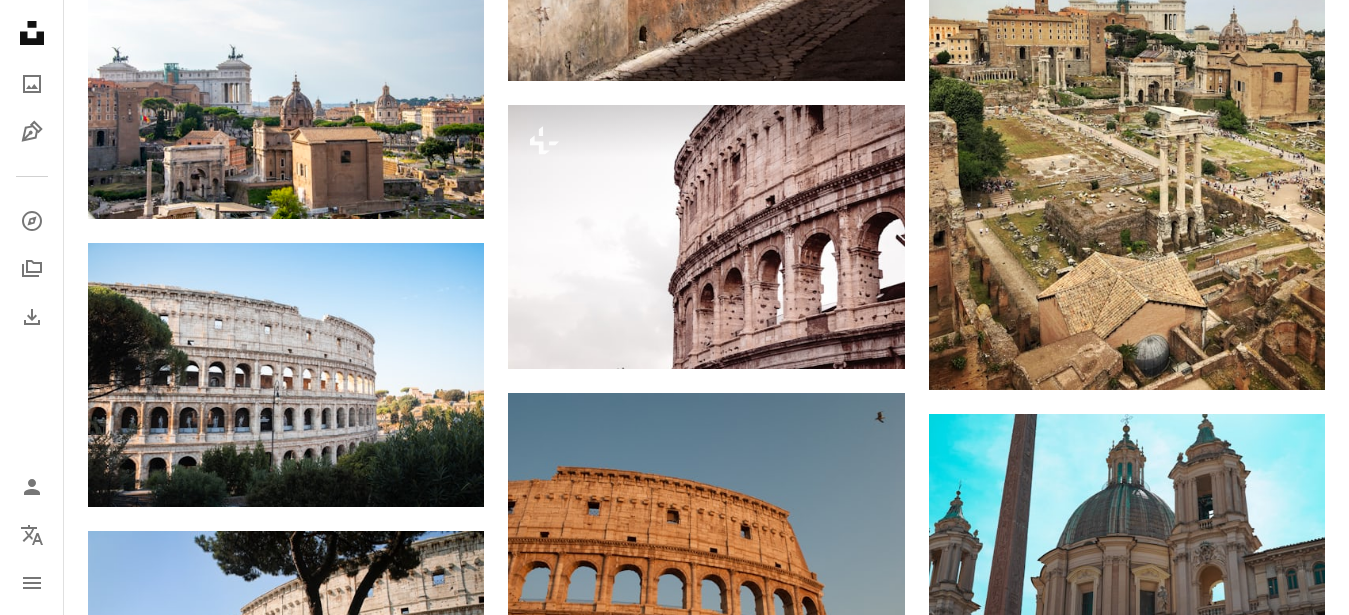 scroll, scrollTop: 19390, scrollLeft: 0, axis: vertical 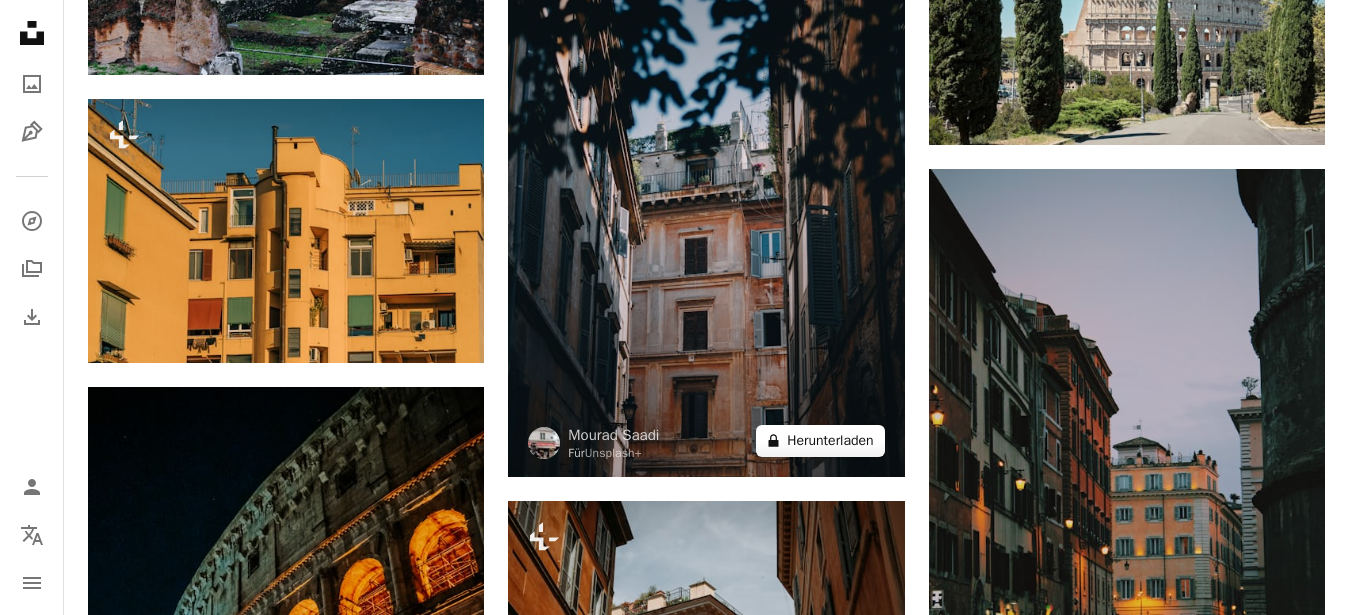 click on "A lock Herunterladen" at bounding box center (820, 441) 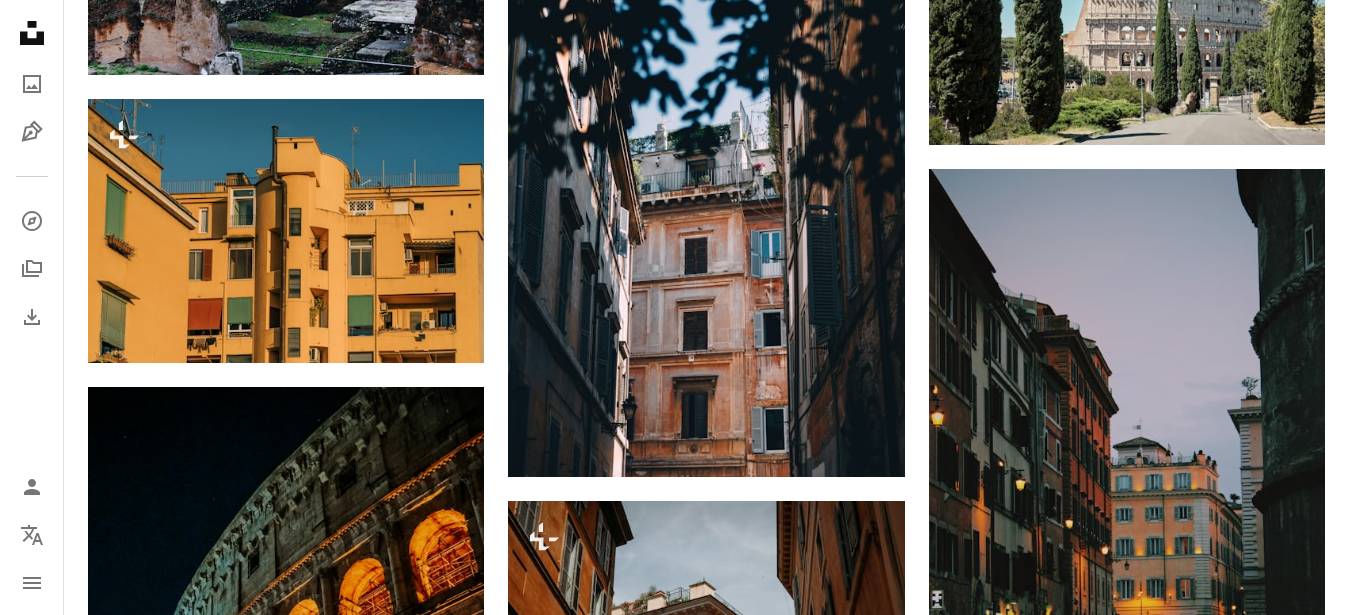 click on "An X shape Gebrauchsfertige Premium-Bilder. Profitieren Sie von unbegrenztem Zugang. A plus sign Monatlich neue Inhalte nur für Mitglieder A plus sign Beliebig viele lizenzfreie Downloads A plus sign Grafiken  Neu A plus sign Verbesserter Rechtsschutz jährlich 62 %  Rabatt monatlich 16 €   6 € EUR pro Monat * Unsplash+  sichern * Bei Zahlung pro Jahr, im Voraus in Rechnung gestellt  72 € Zuzüglich der jeweiligen MwSt. Automatische Erneuerung. Sie können jederzeit kündigen." at bounding box center (674, 5815) 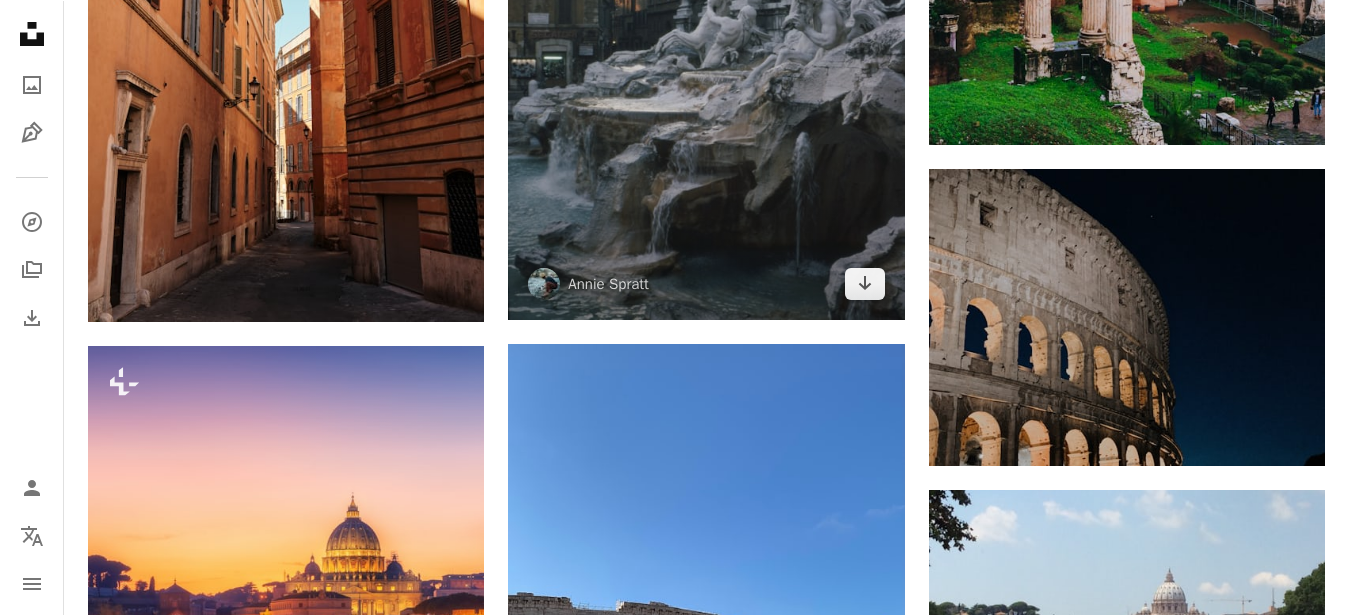 scroll, scrollTop: 33568, scrollLeft: 0, axis: vertical 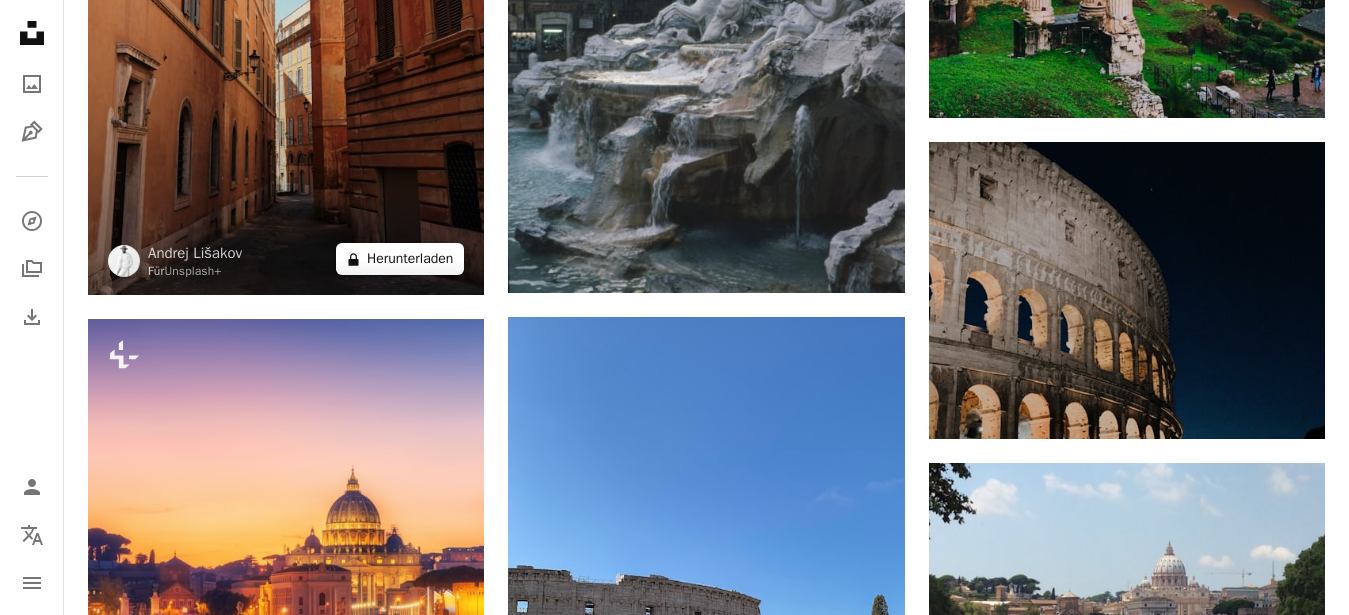 click on "A lock Herunterladen" at bounding box center [400, 259] 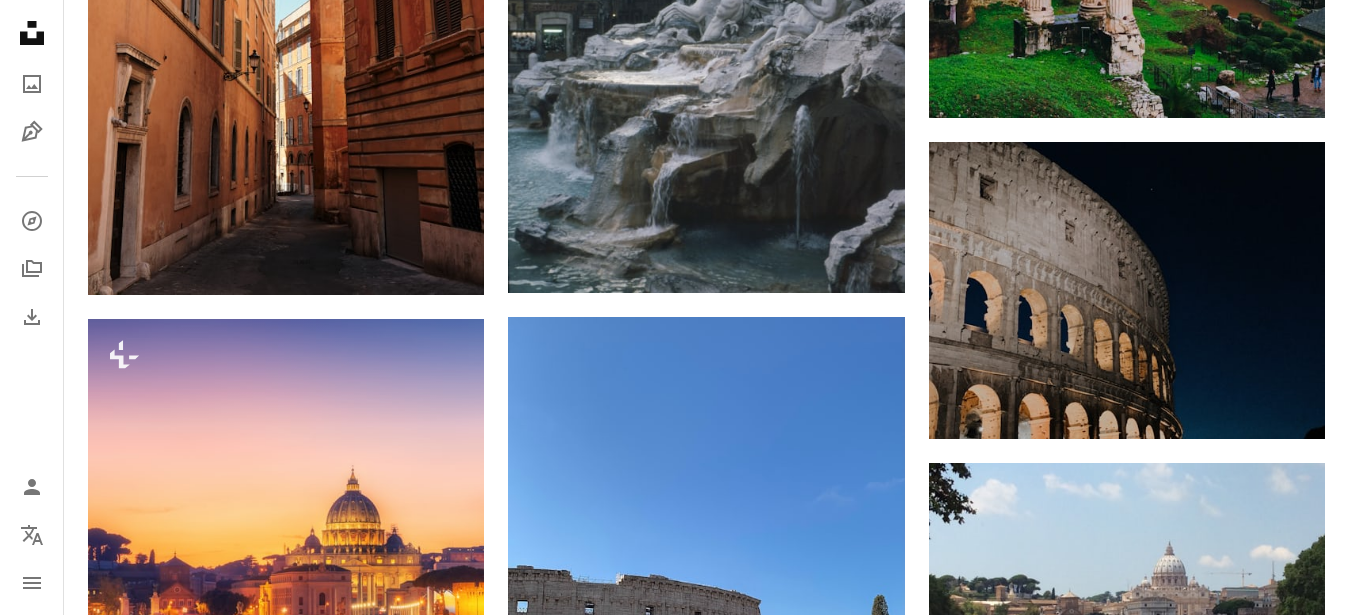 click on "An X shape Gebrauchsfertige Premium-Bilder. Profitieren Sie von unbegrenztem Zugang. A plus sign Monatlich neue Inhalte nur für Mitglieder A plus sign Beliebig viele lizenzfreie Downloads A plus sign Grafiken  Neu A plus sign Verbesserter Rechtsschutz jährlich 62 %  Rabatt monatlich 16 €   6 € EUR pro Monat * Unsplash+  sichern * Bei Zahlung pro Jahr, im Voraus in Rechnung gestellt  72 € Zuzüglich der jeweiligen MwSt. Automatische Erneuerung. Sie können jederzeit kündigen." at bounding box center (674, 5503) 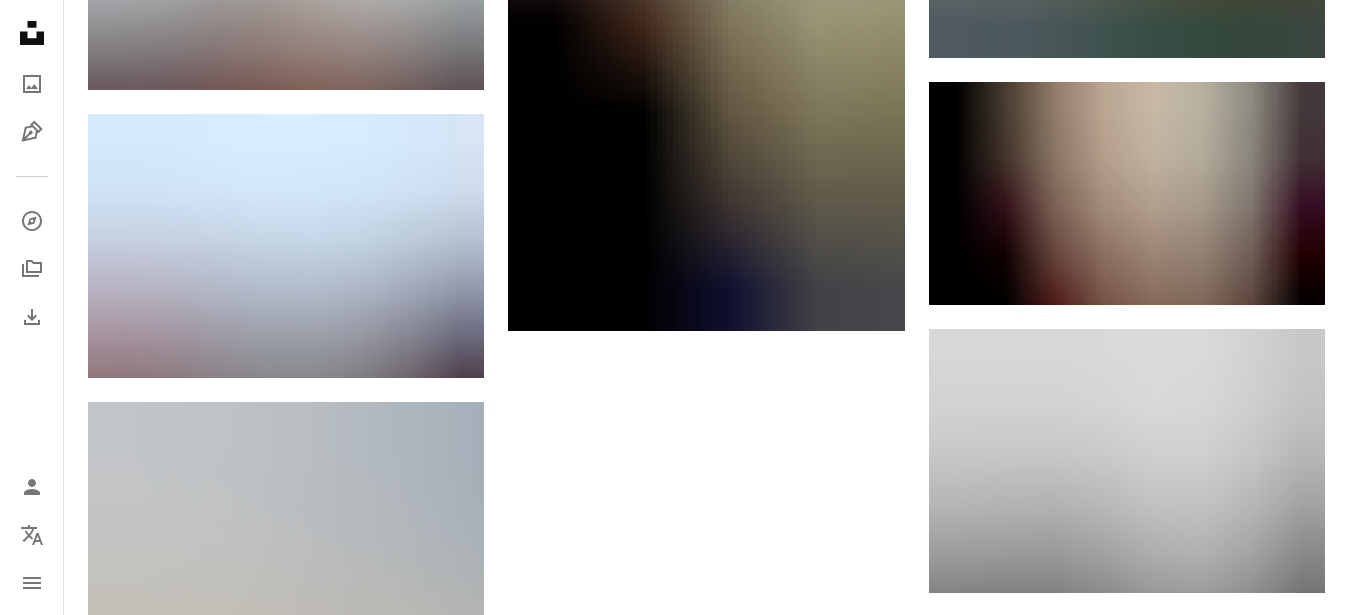 scroll, scrollTop: 36725, scrollLeft: 0, axis: vertical 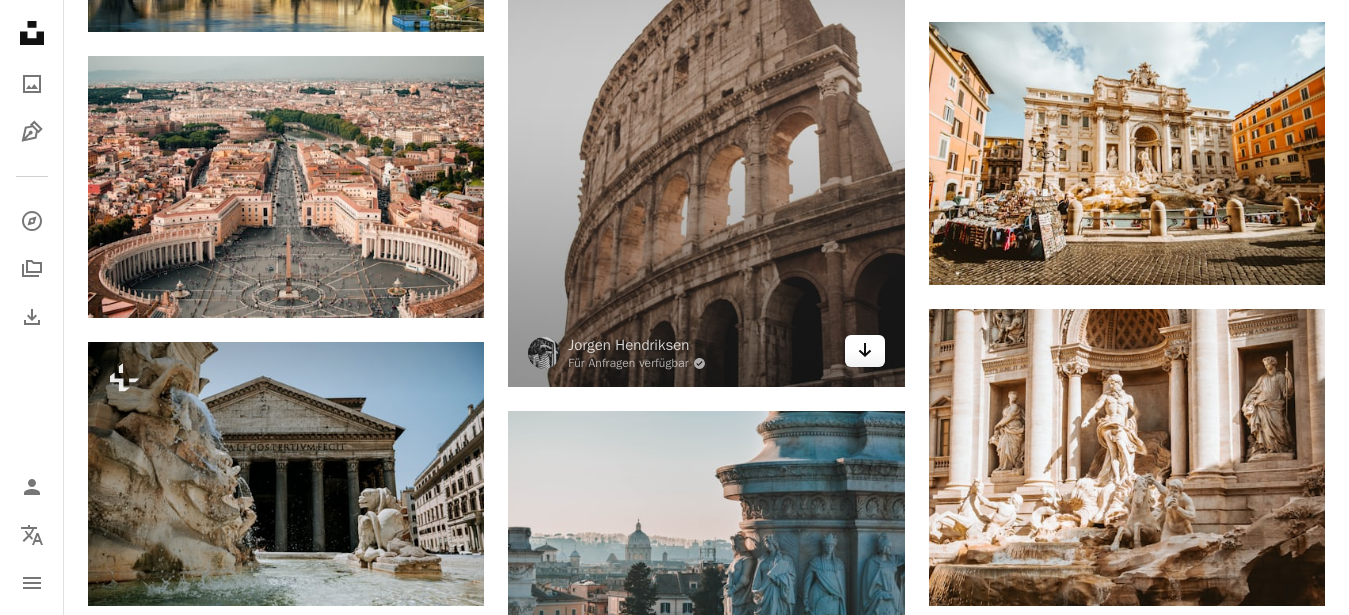 click on "Arrow pointing down" 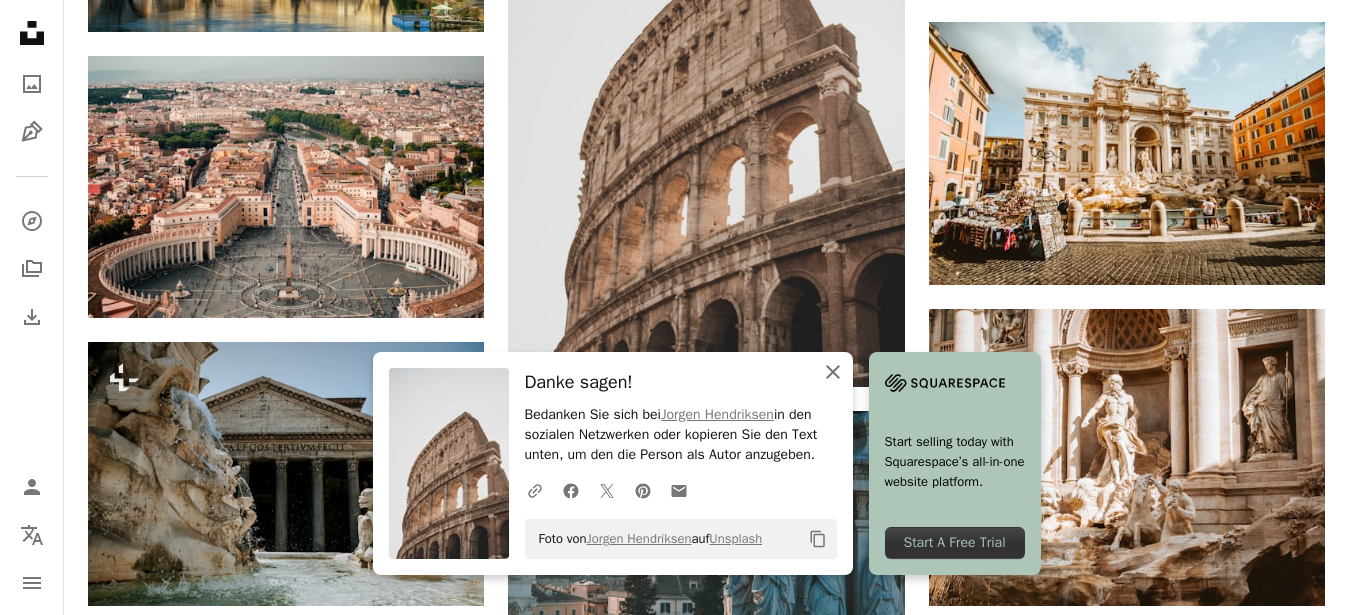 click on "An X shape" 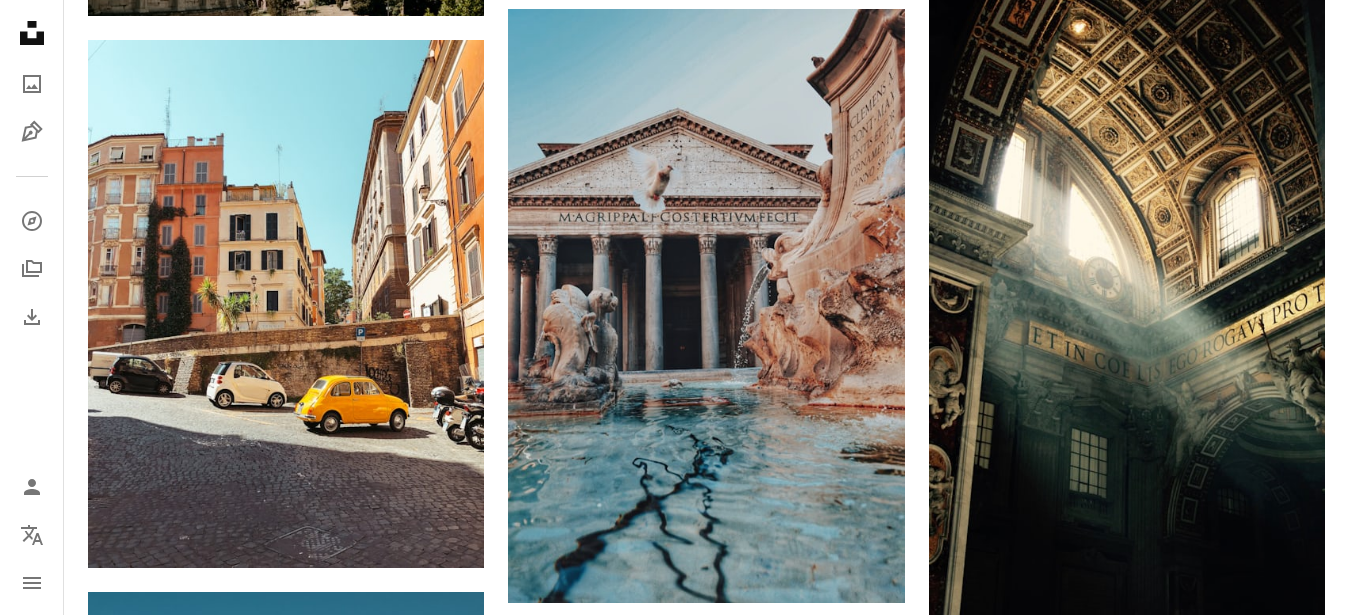 scroll, scrollTop: 2550, scrollLeft: 0, axis: vertical 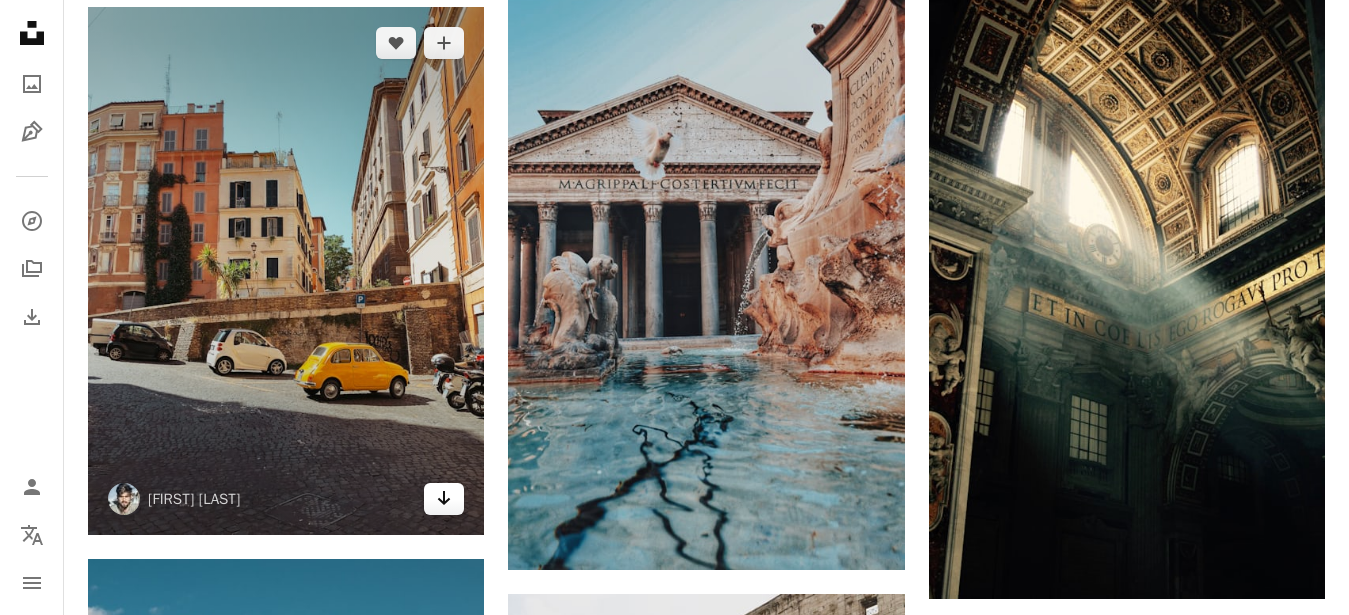 click on "Arrow pointing down" at bounding box center [444, 499] 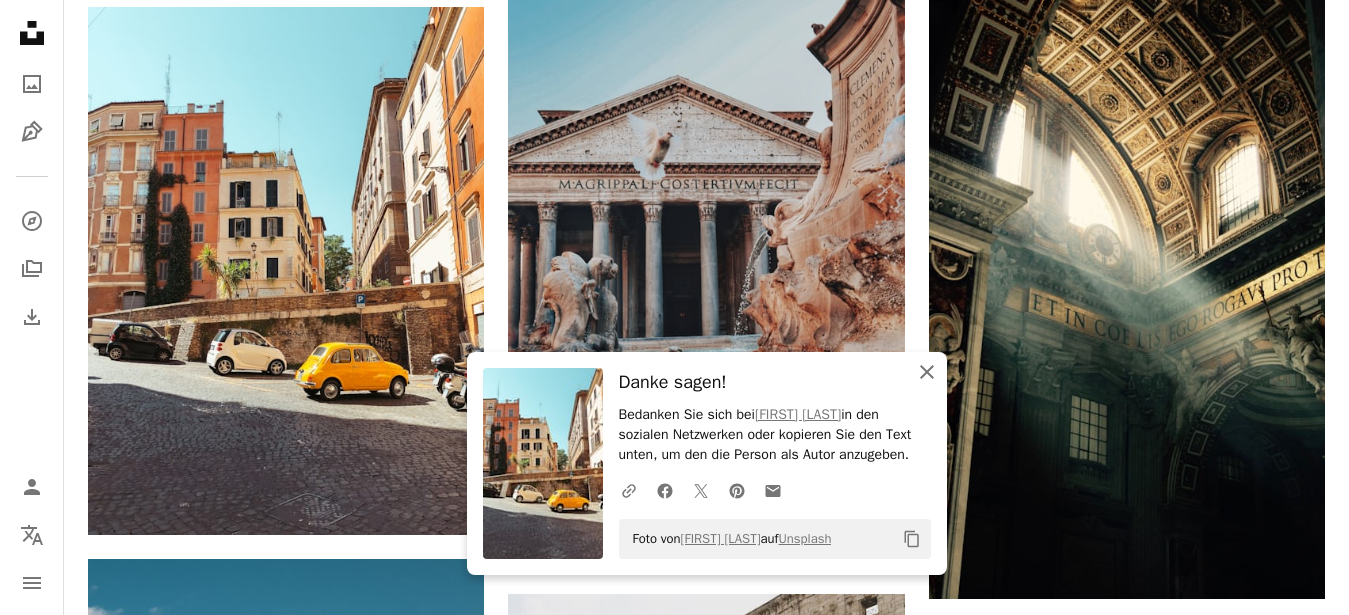 click on "An X shape" 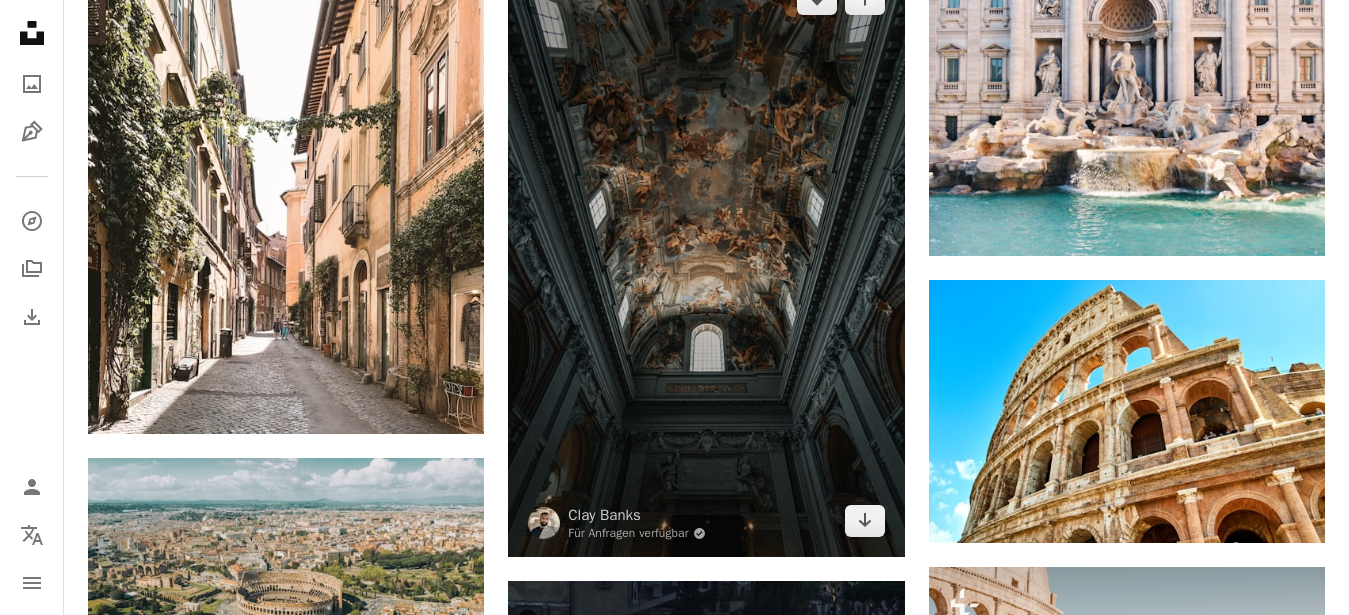 scroll, scrollTop: 3774, scrollLeft: 0, axis: vertical 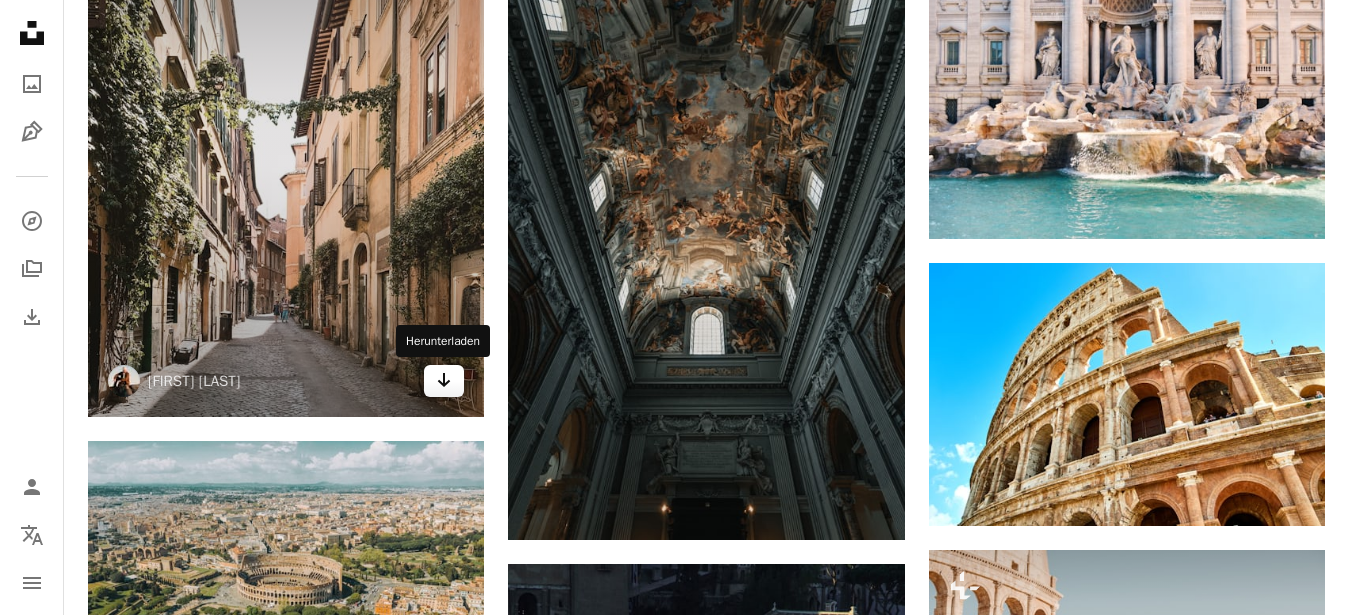 click on "Arrow pointing down" 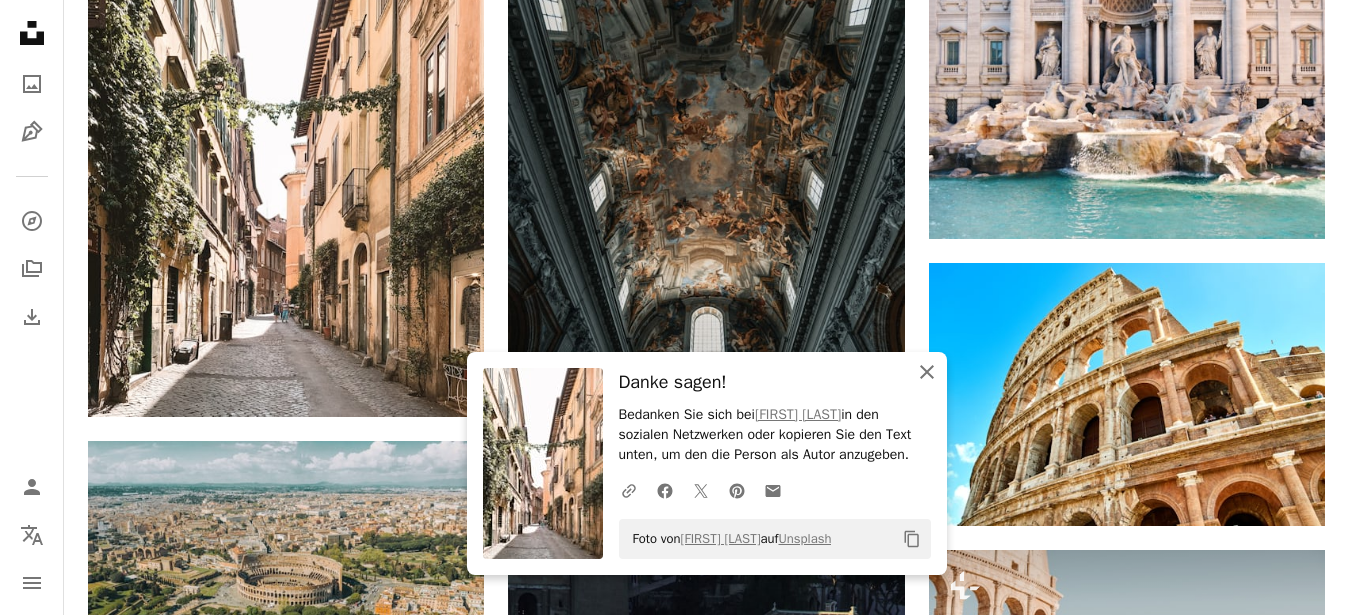 click on "An X shape Schließen" at bounding box center [927, 372] 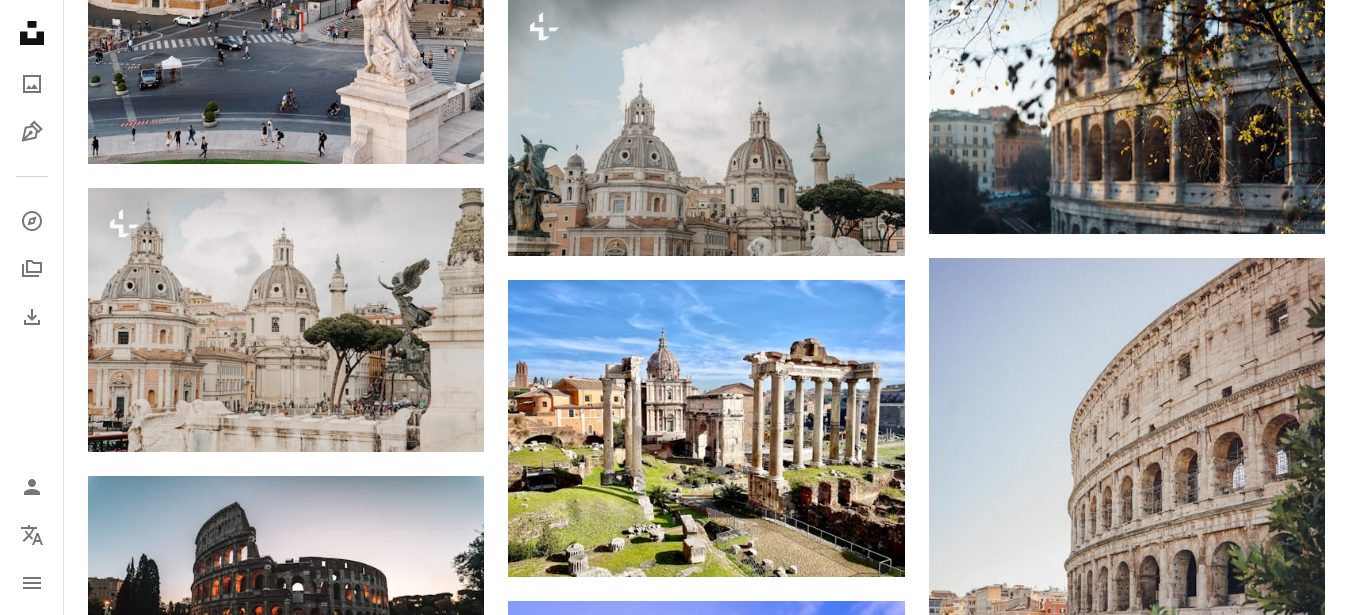 scroll, scrollTop: 9180, scrollLeft: 0, axis: vertical 